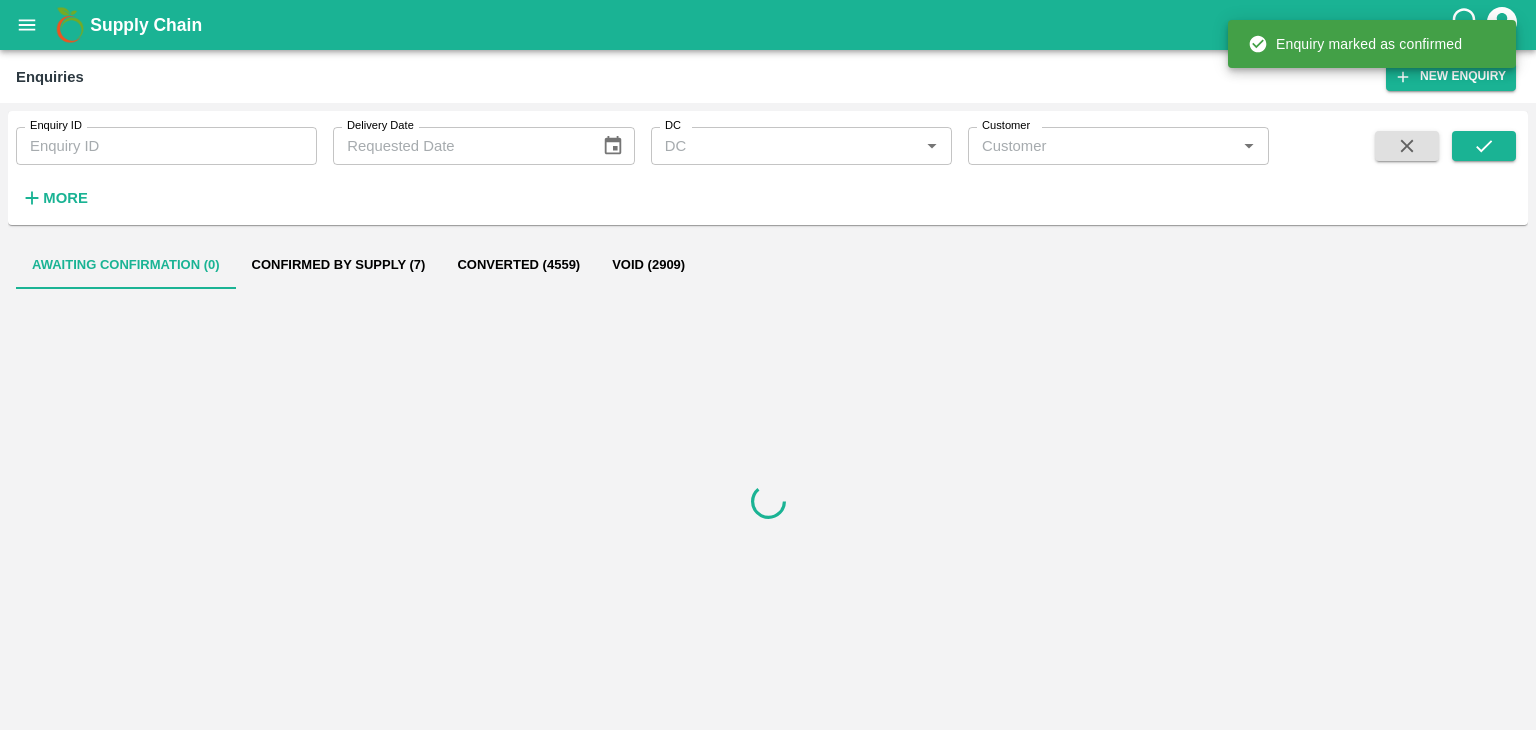 scroll, scrollTop: 0, scrollLeft: 0, axis: both 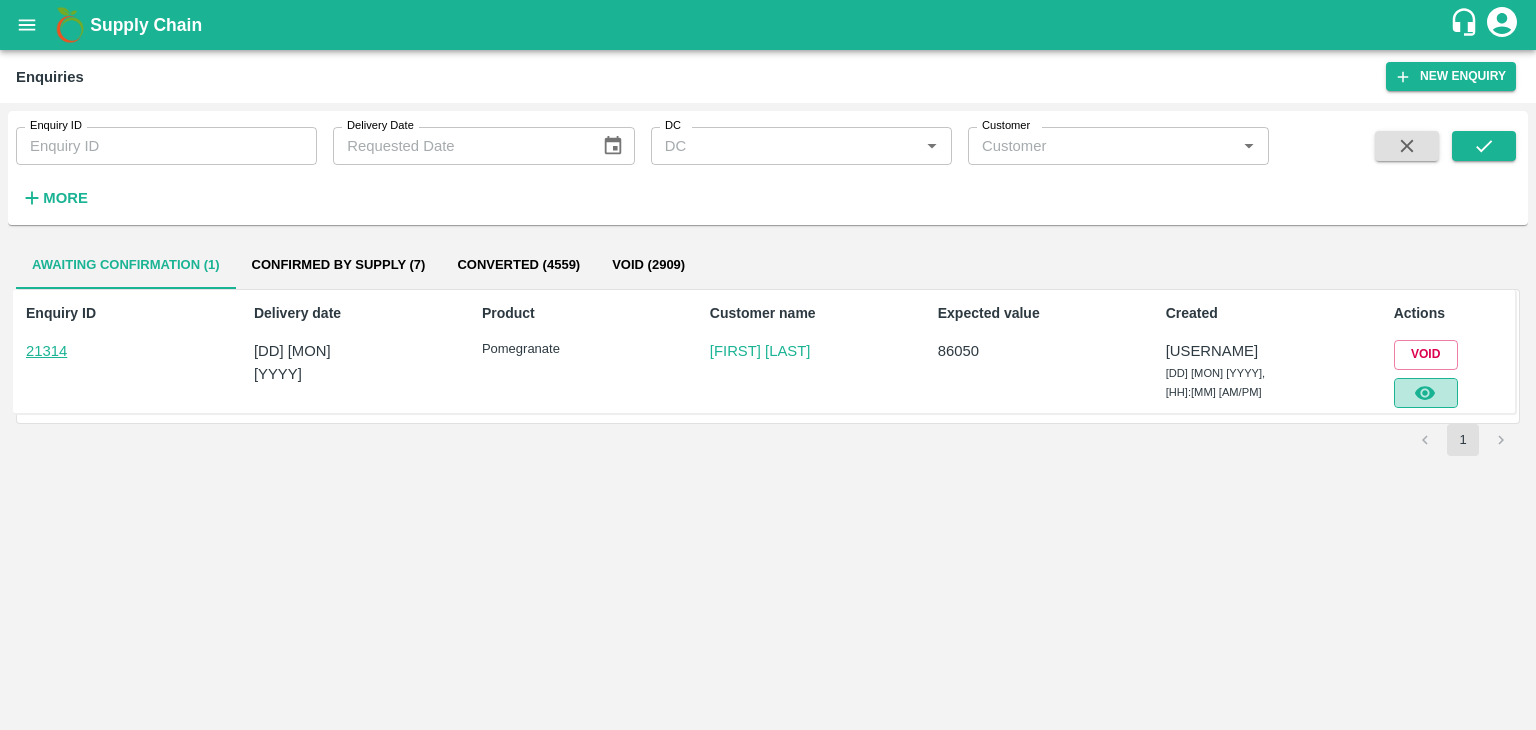 click 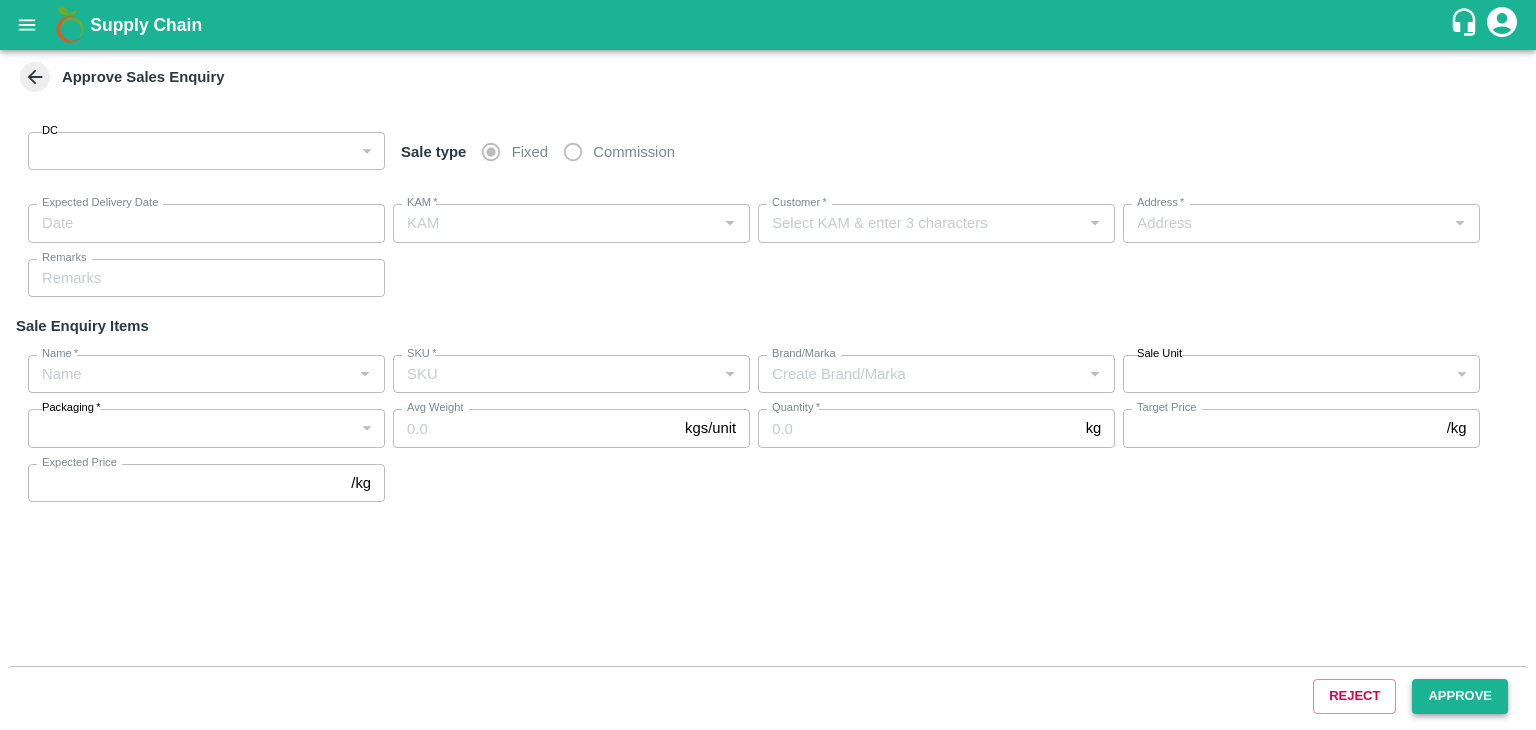 type on "147" 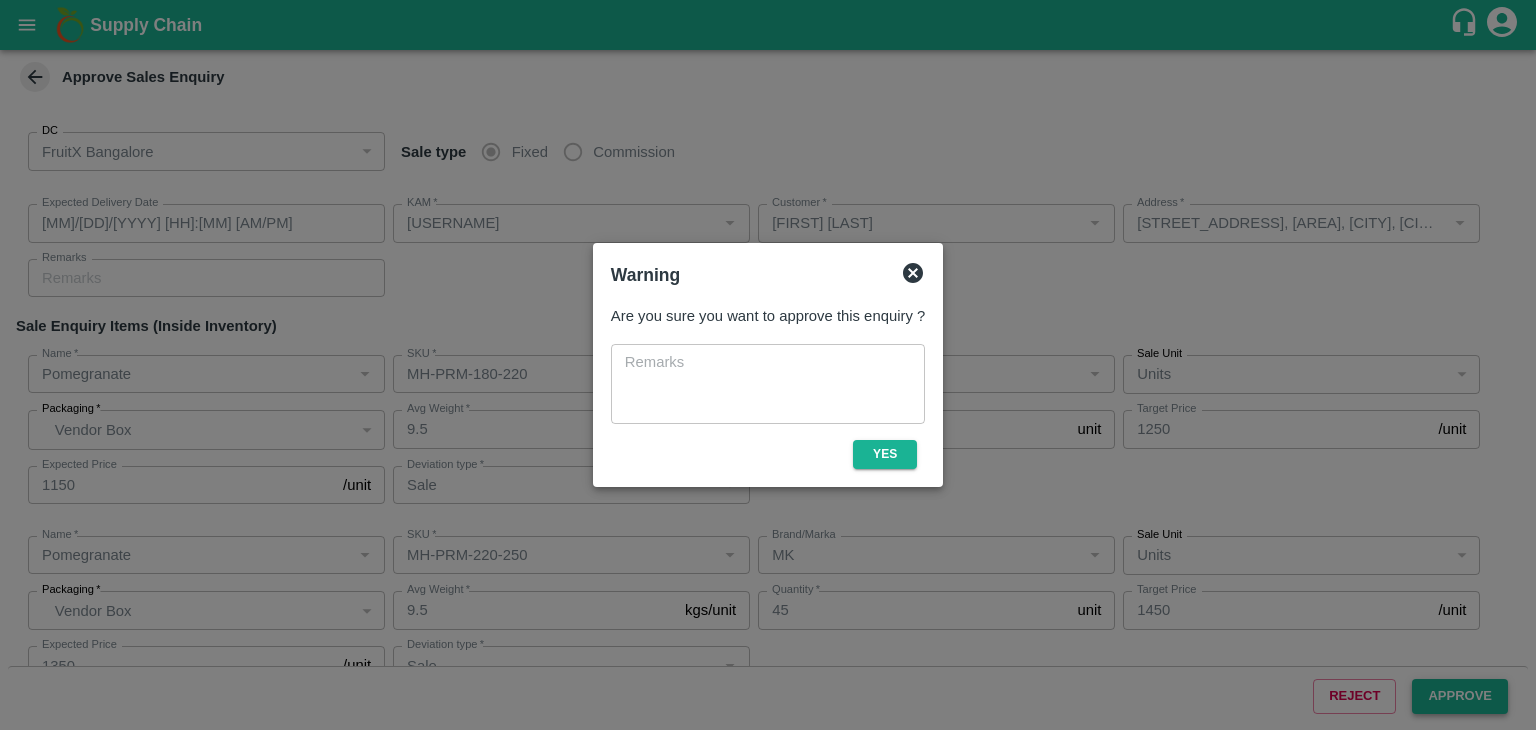 type on "[MM]/[DD]/[YYYY] [HH]:[MM] [AM/PM]" 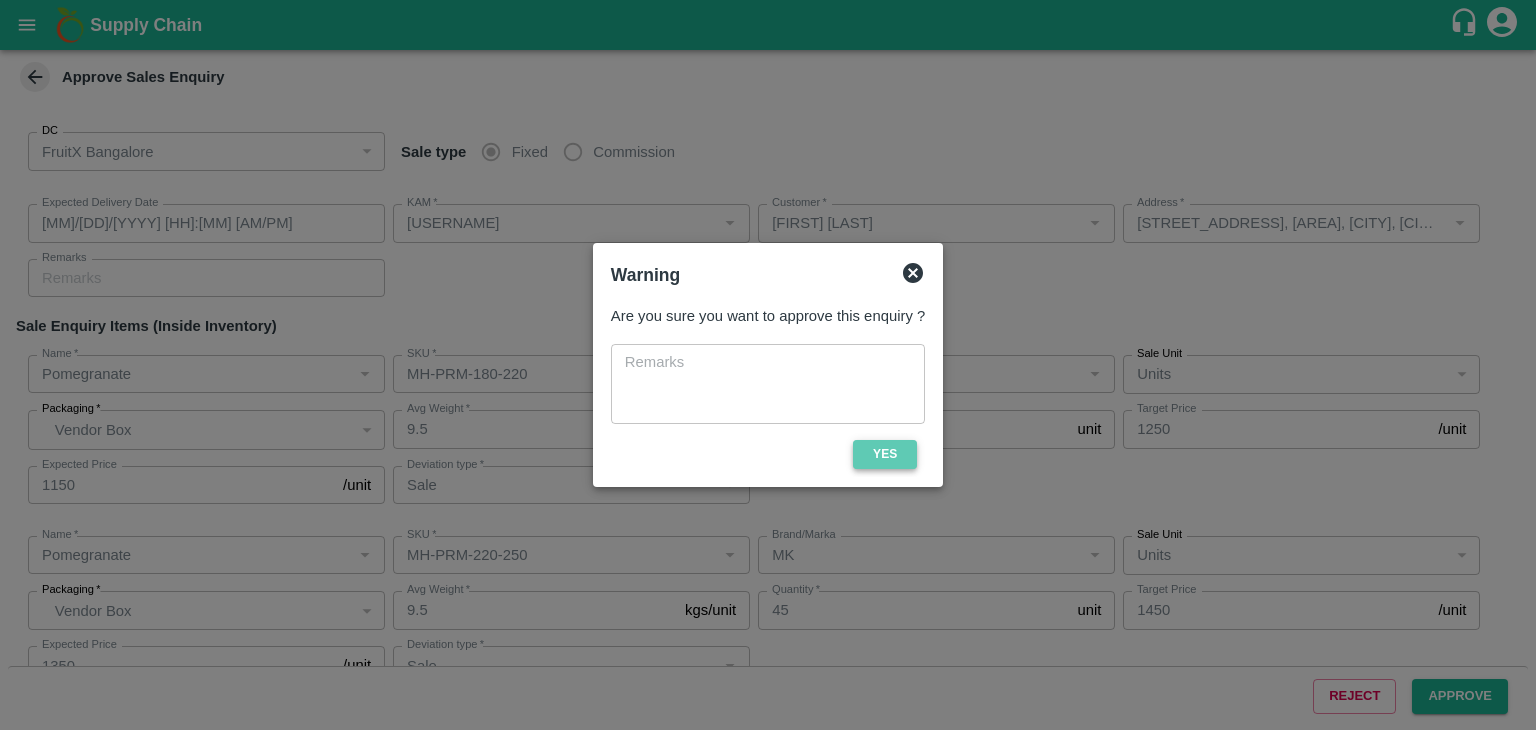 click on "Yes" at bounding box center (885, 454) 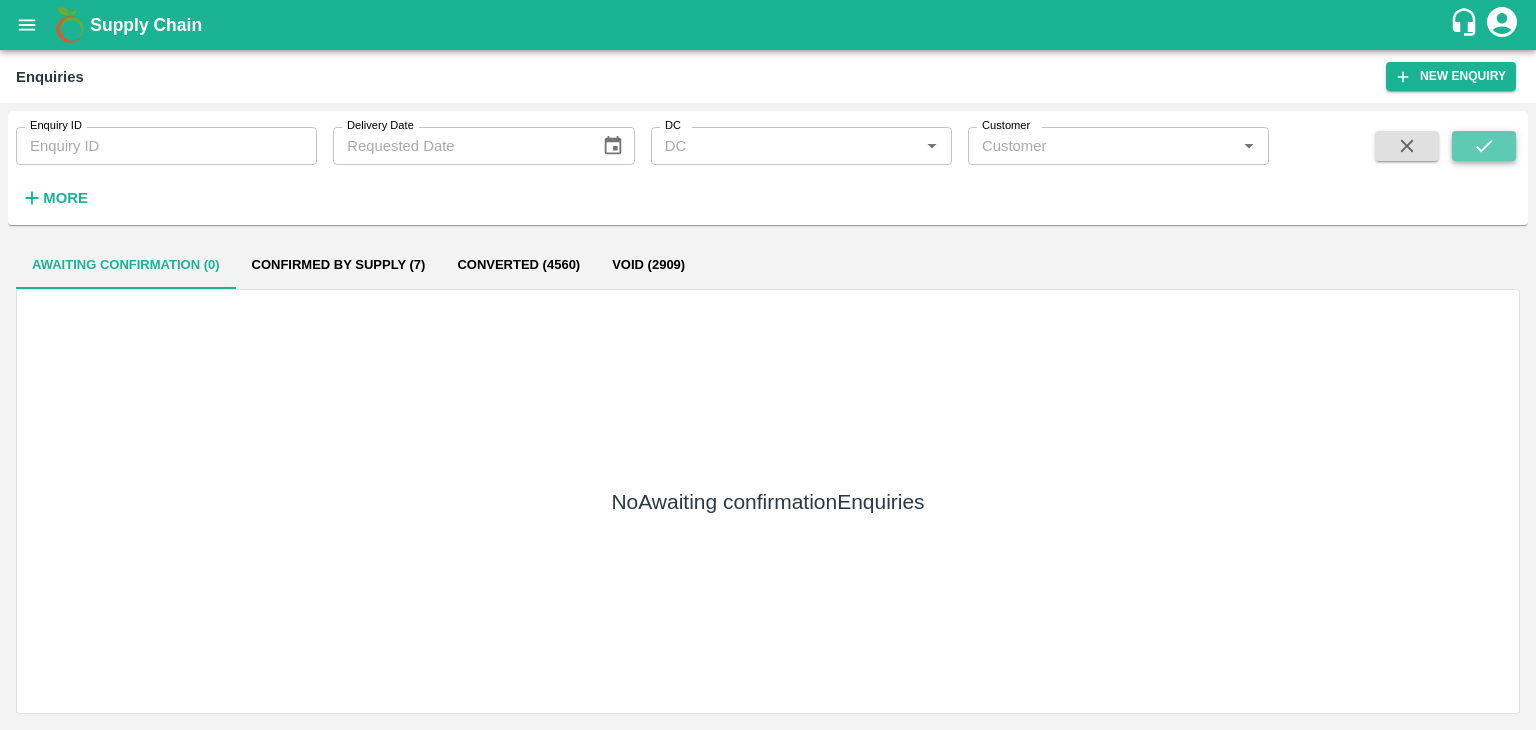 click at bounding box center [1484, 146] 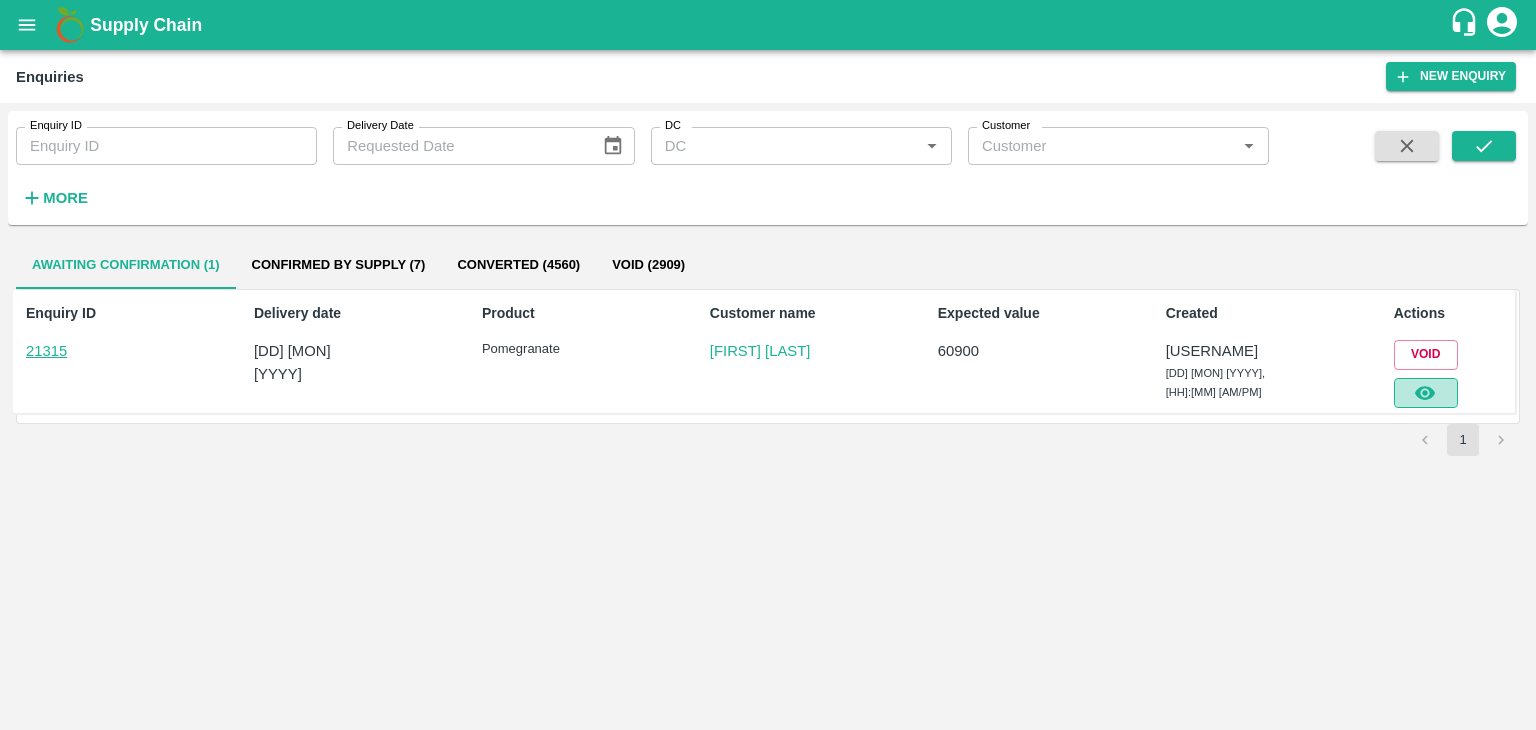 click 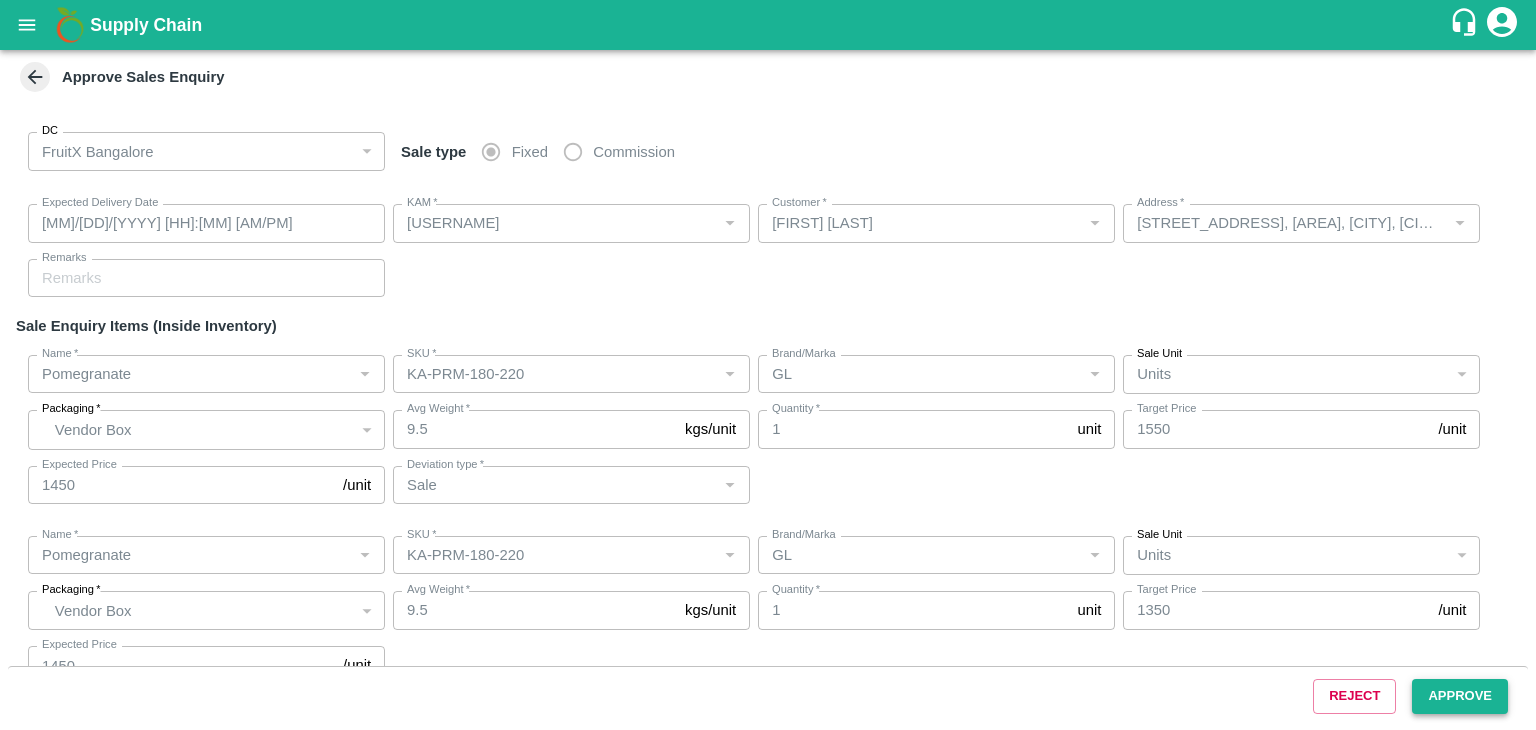 type on "[MM]/[DD]/[YYYY] [HH]:[MM] [AM/PM]" 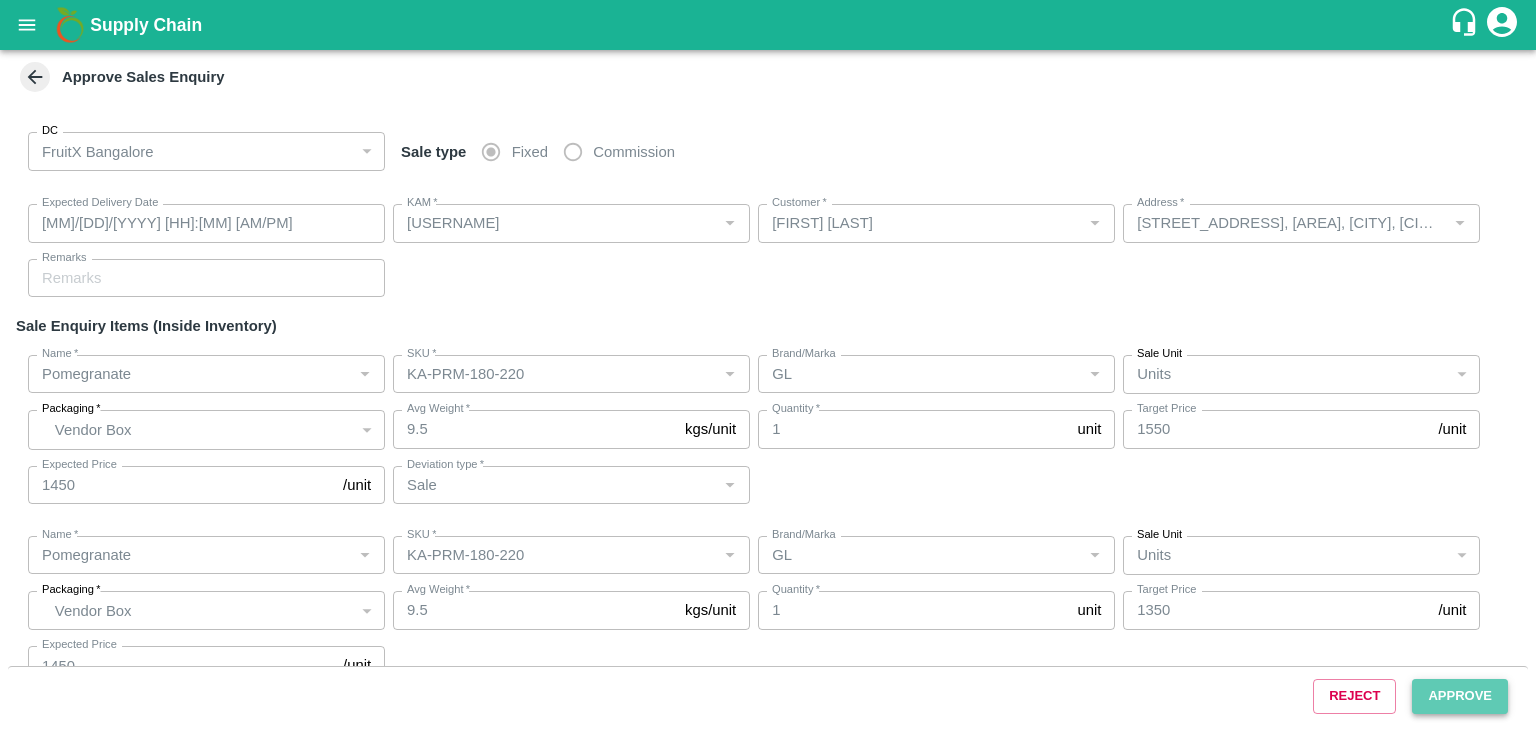 click on "Approve" at bounding box center [1460, 696] 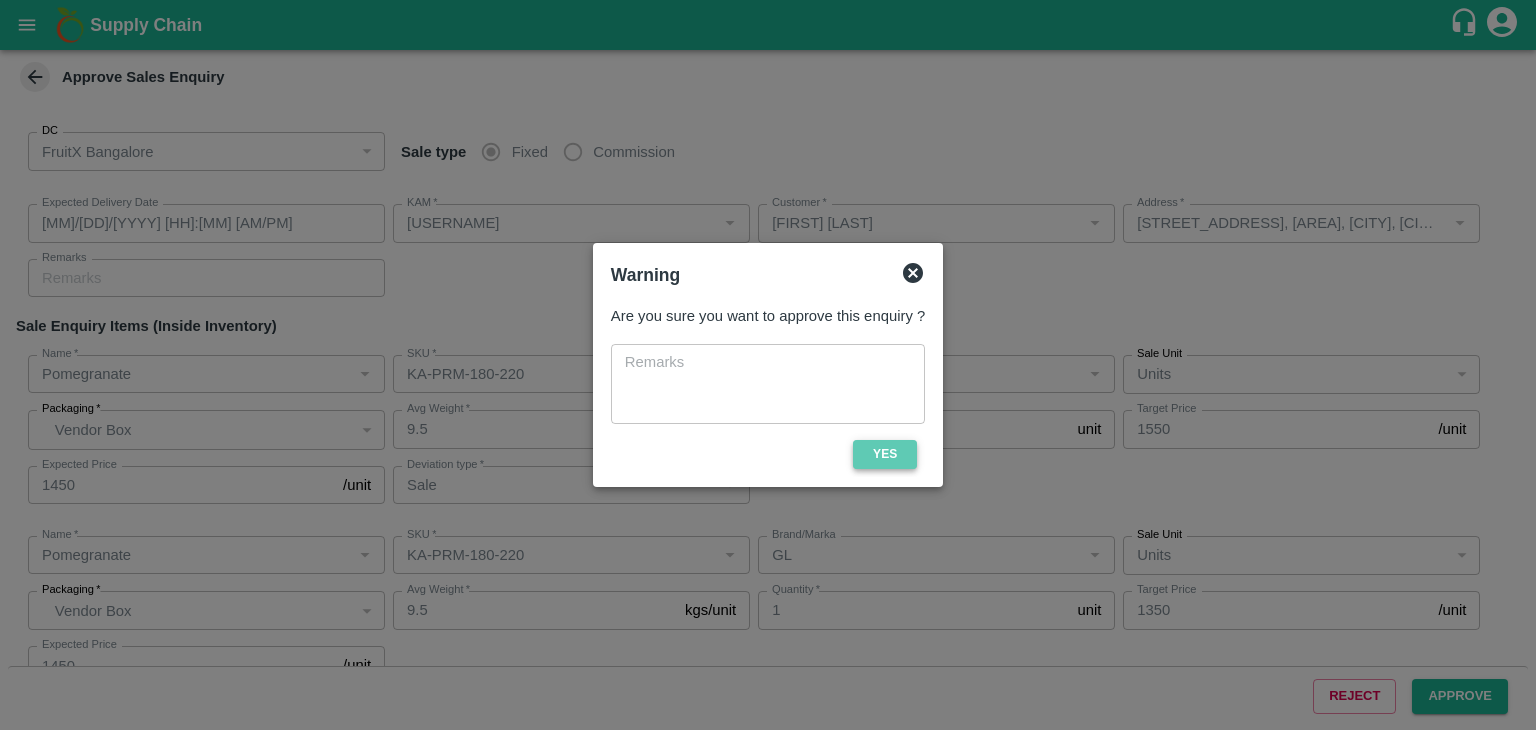 click on "Yes" at bounding box center (885, 454) 